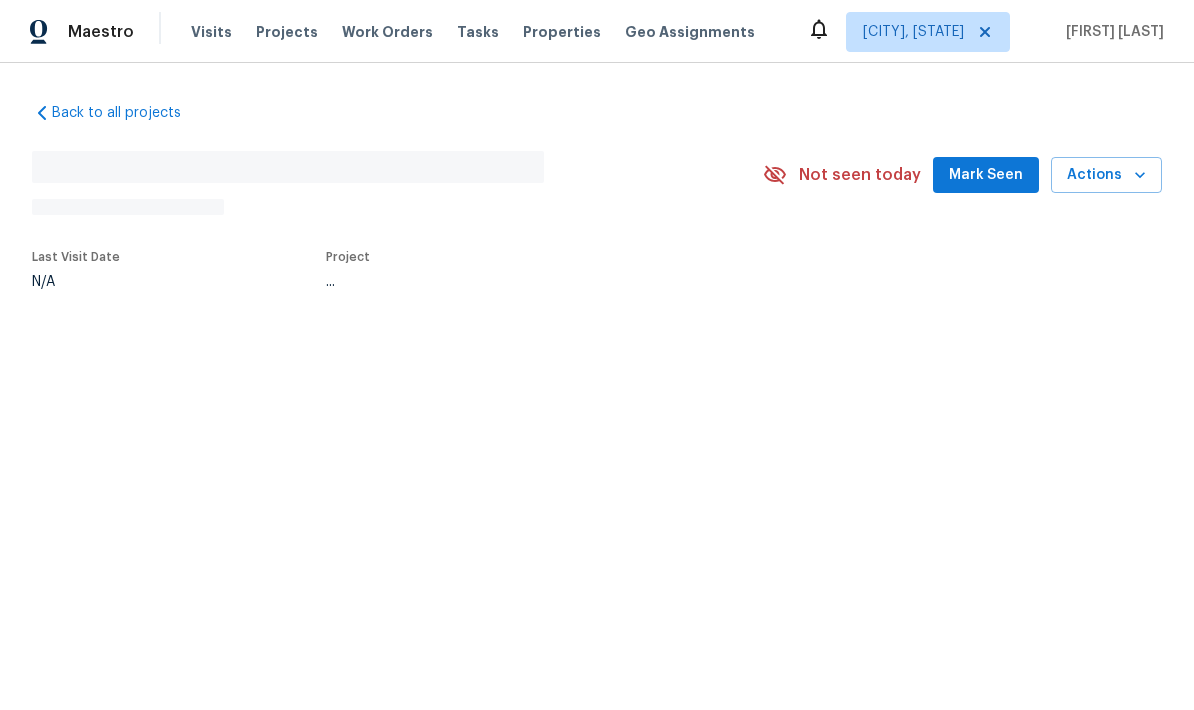 scroll, scrollTop: 0, scrollLeft: 0, axis: both 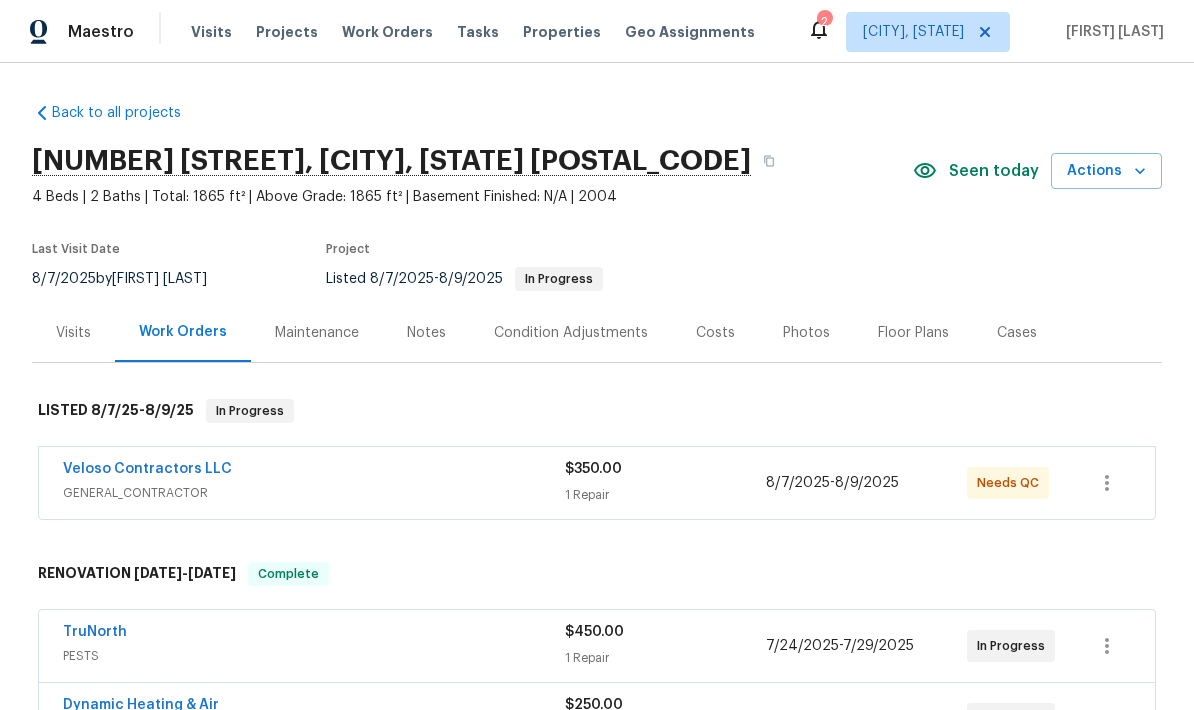 click on "Veloso Contractors LLC" at bounding box center (147, 469) 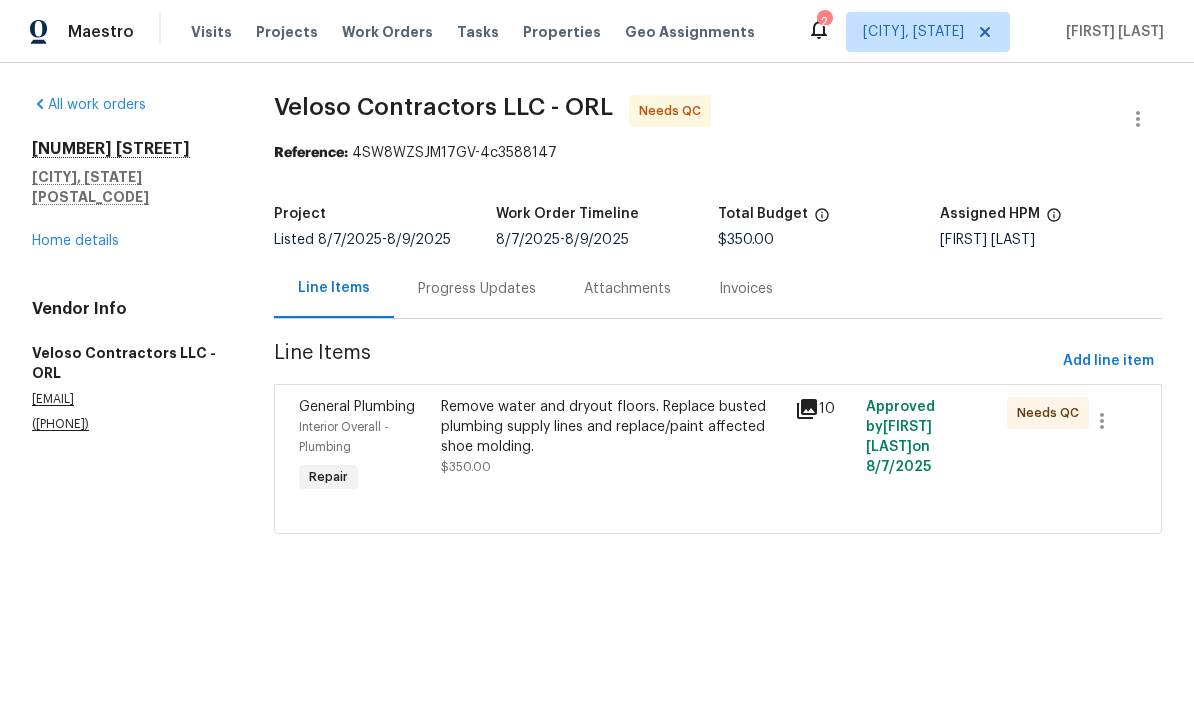 click on "Progress Updates" at bounding box center [477, 288] 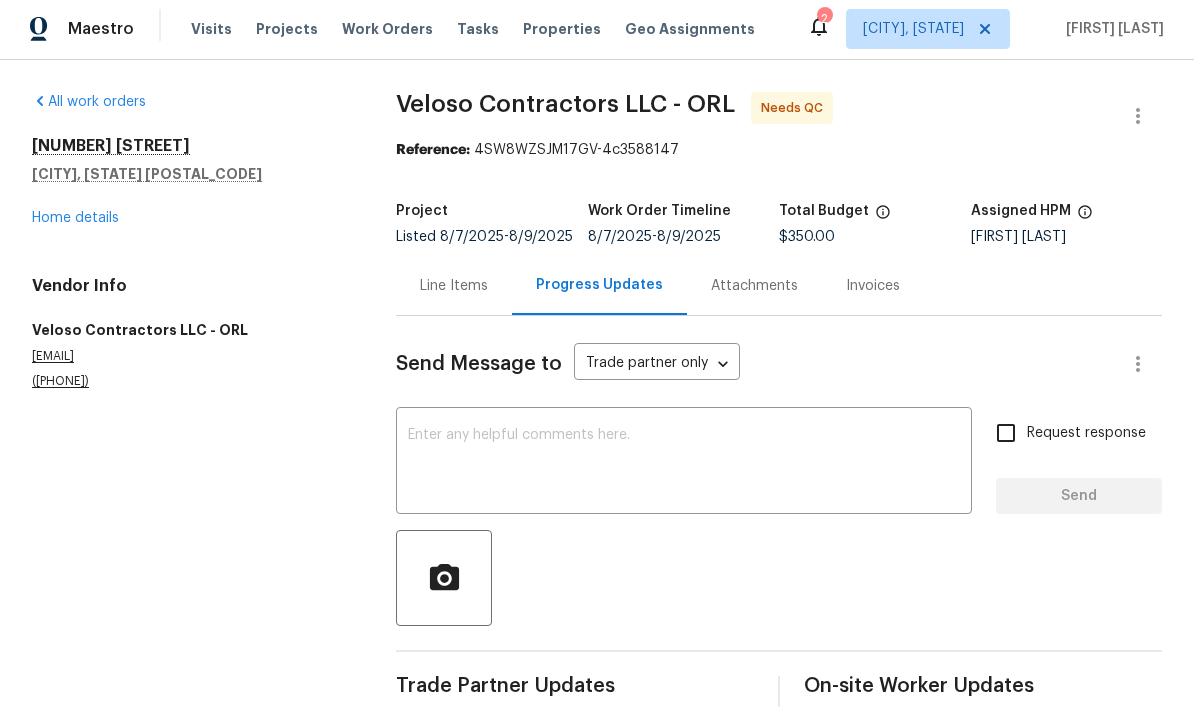 scroll, scrollTop: 34, scrollLeft: 0, axis: vertical 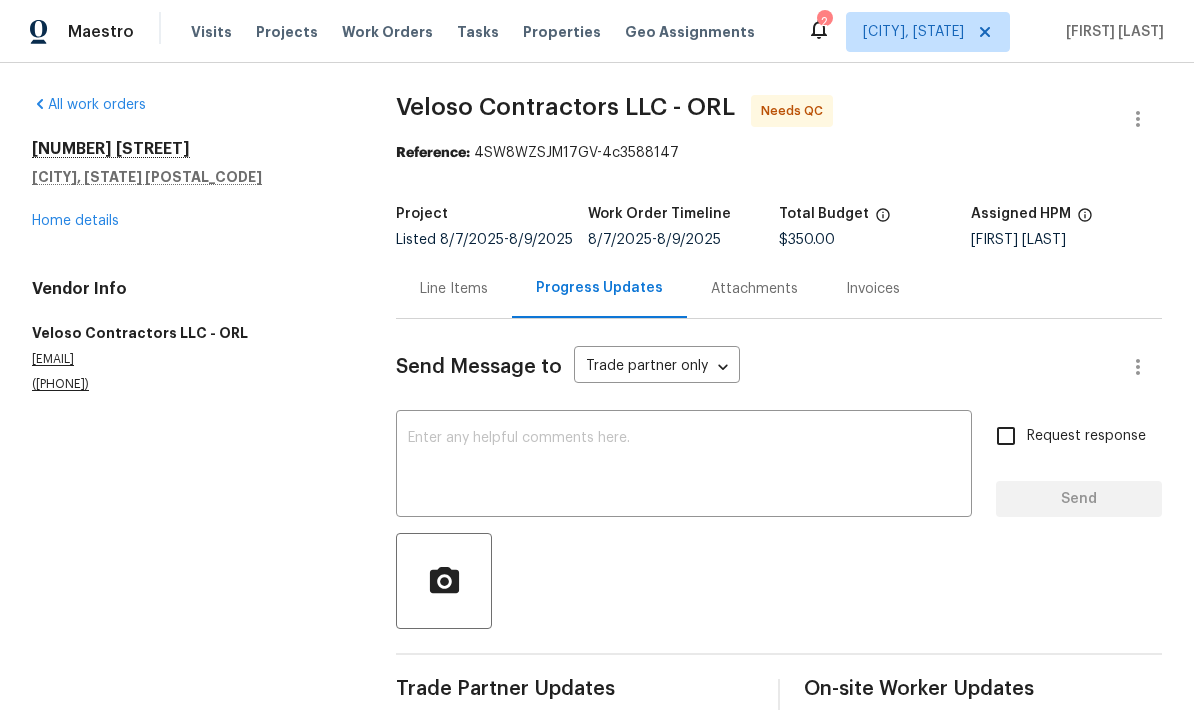 click on "Line Items" at bounding box center [454, 289] 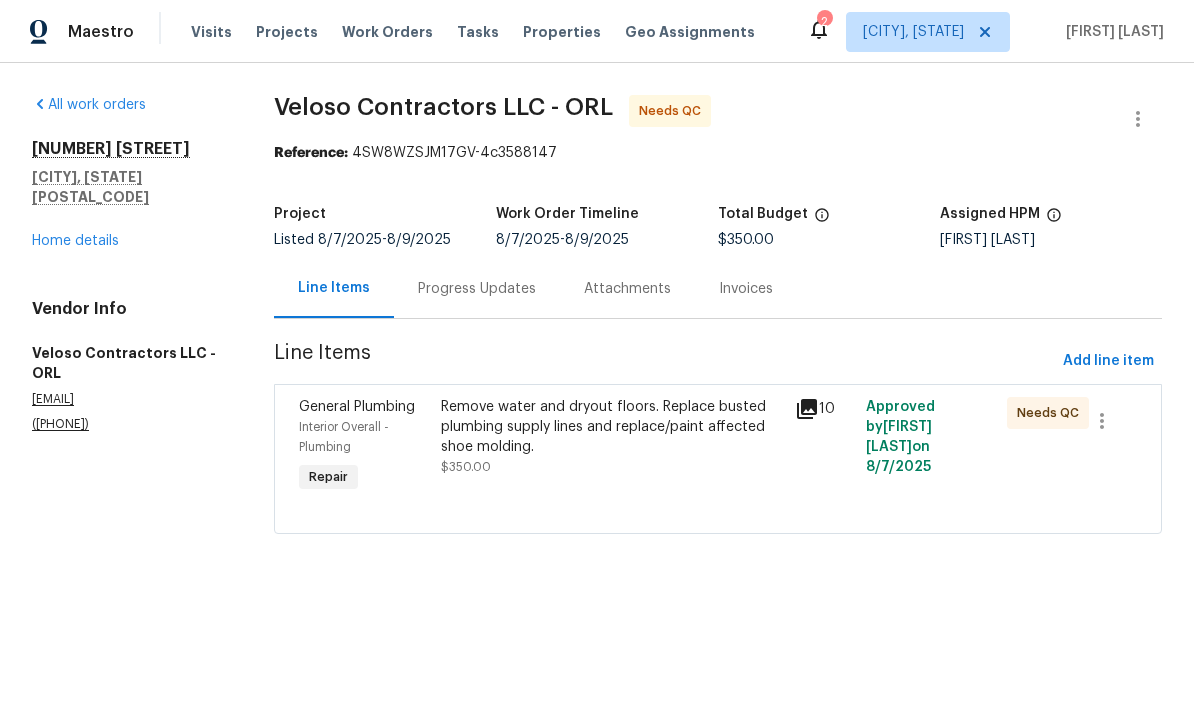 scroll, scrollTop: 0, scrollLeft: 0, axis: both 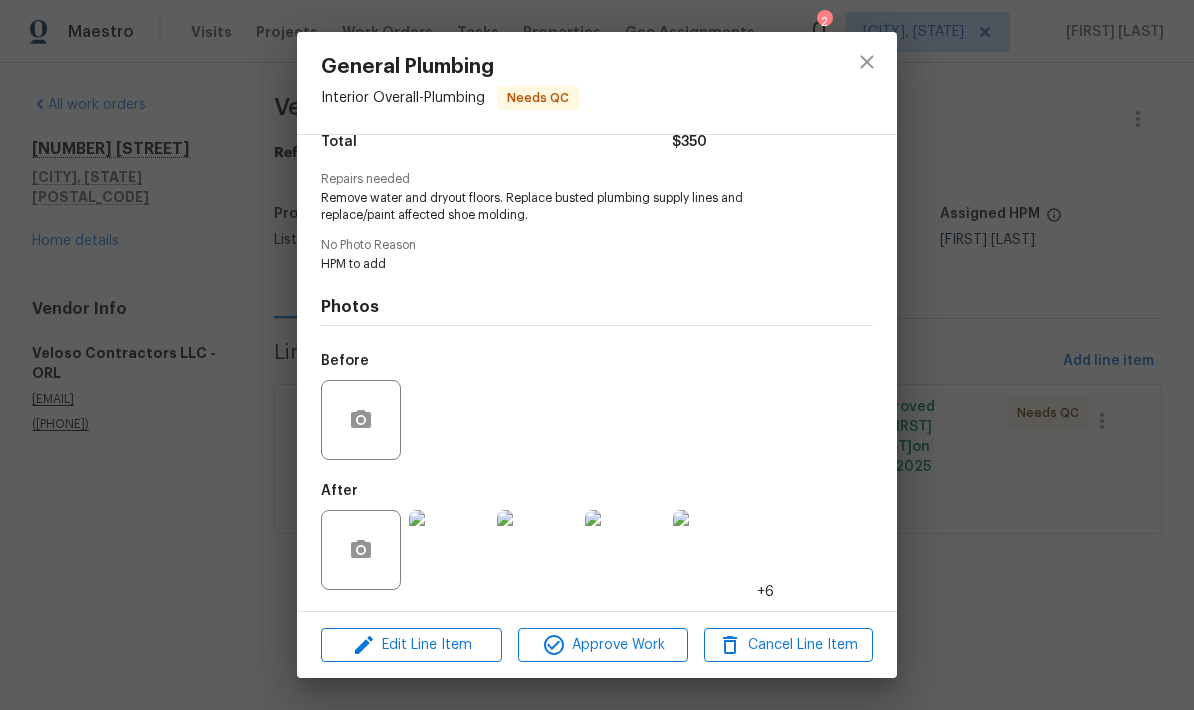 click at bounding box center (449, 550) 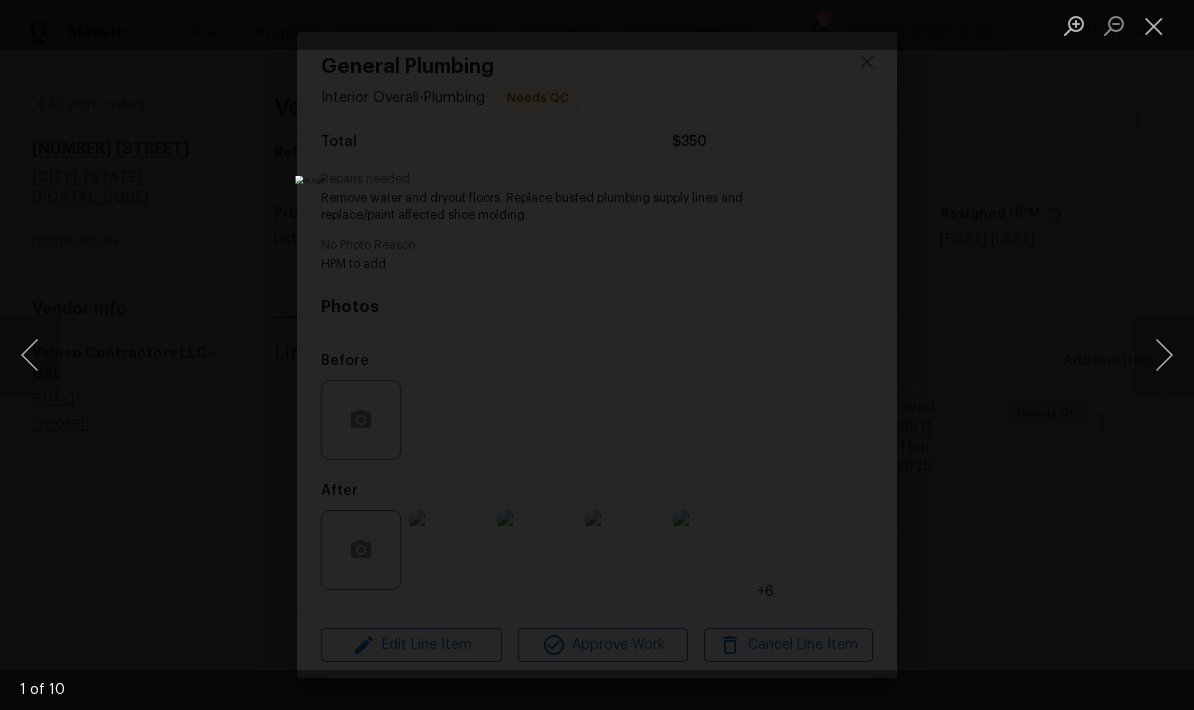 click at bounding box center (1164, 355) 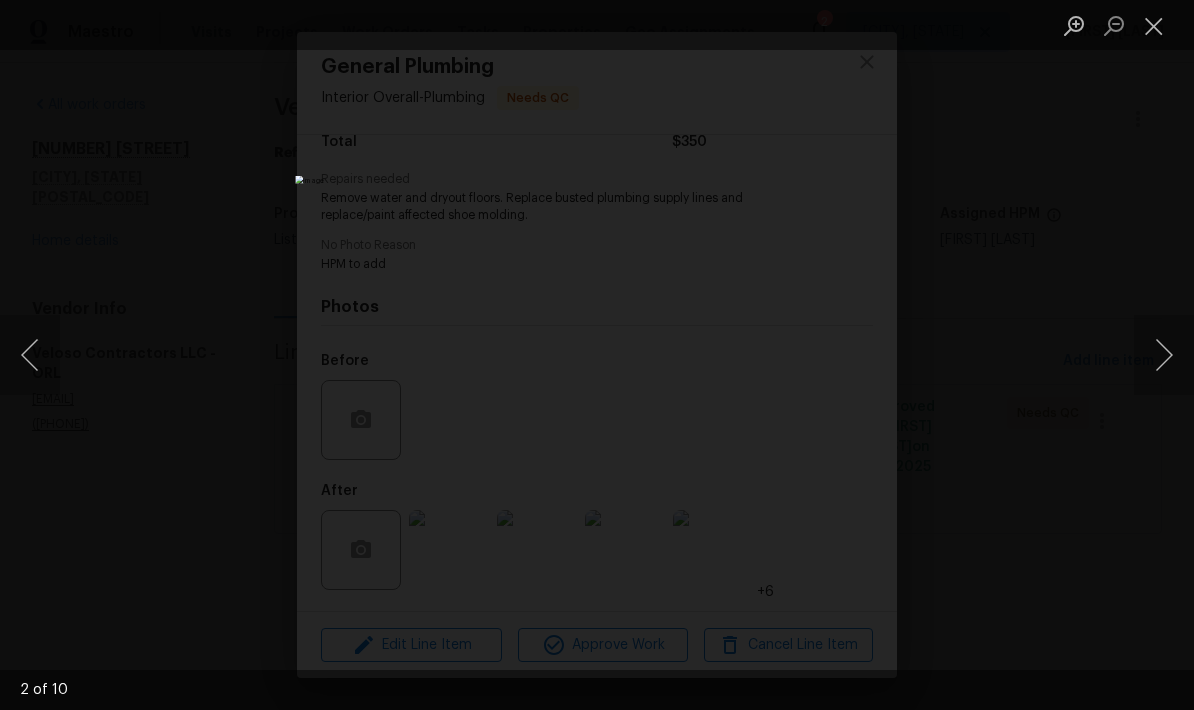 click at bounding box center [1164, 355] 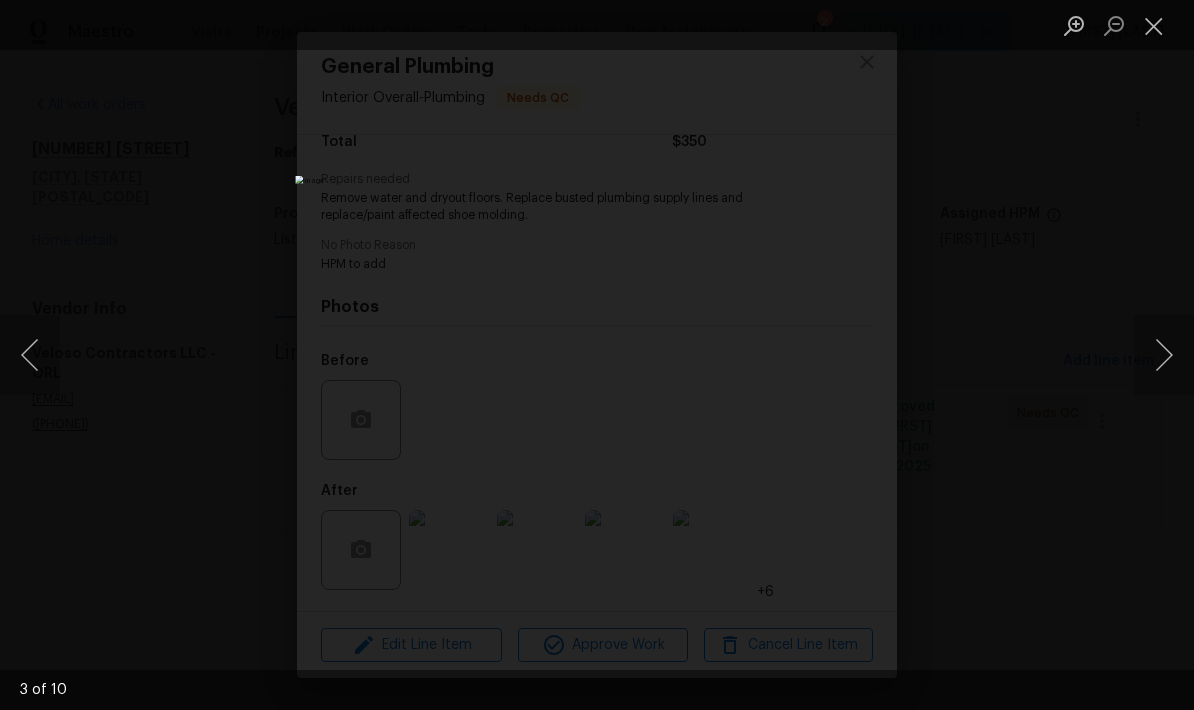 click at bounding box center [1164, 355] 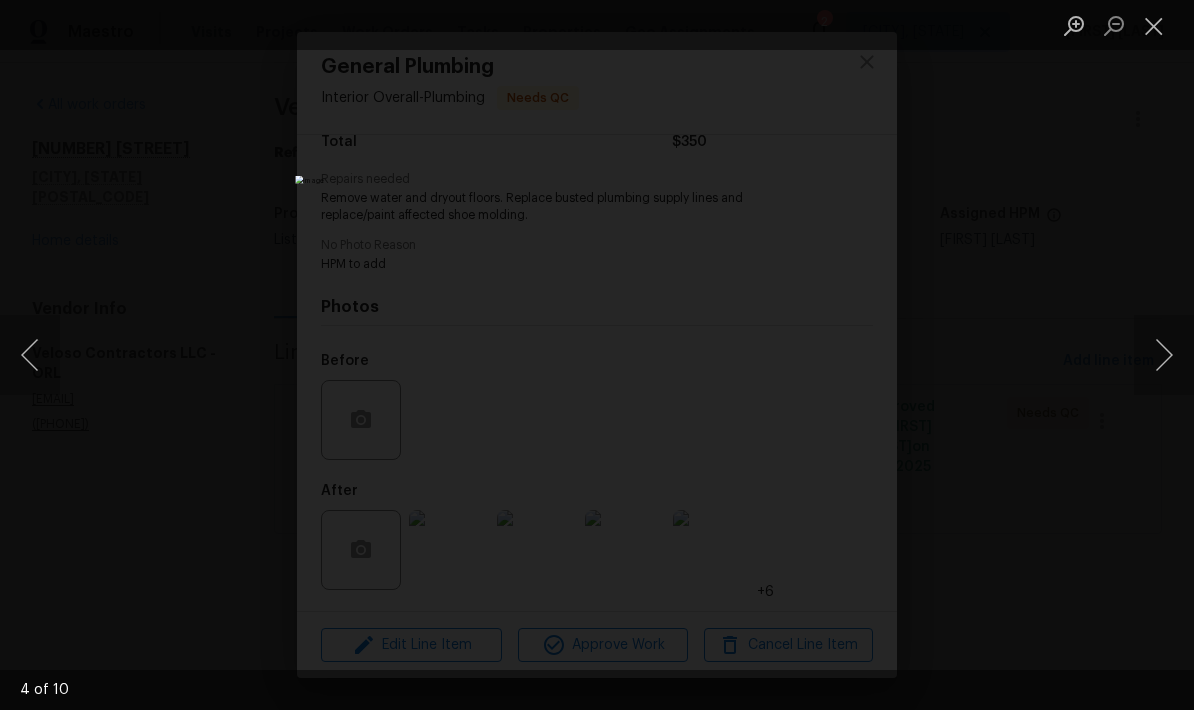 click at bounding box center (1164, 355) 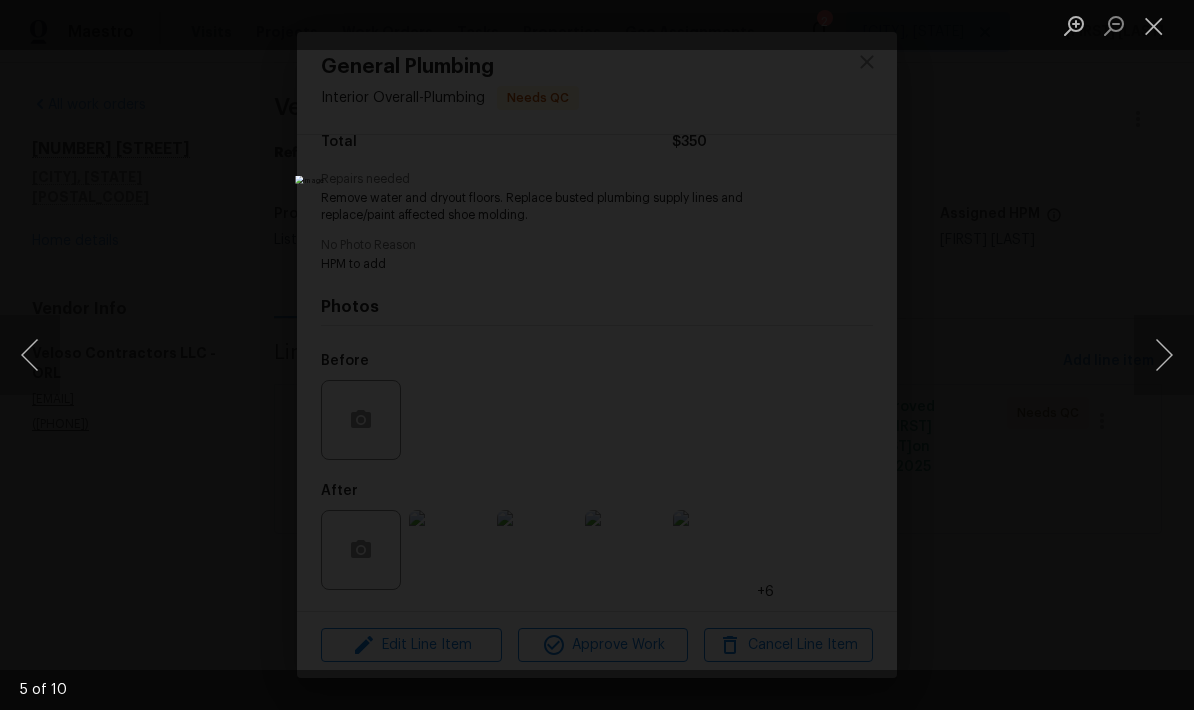 click at bounding box center [1164, 355] 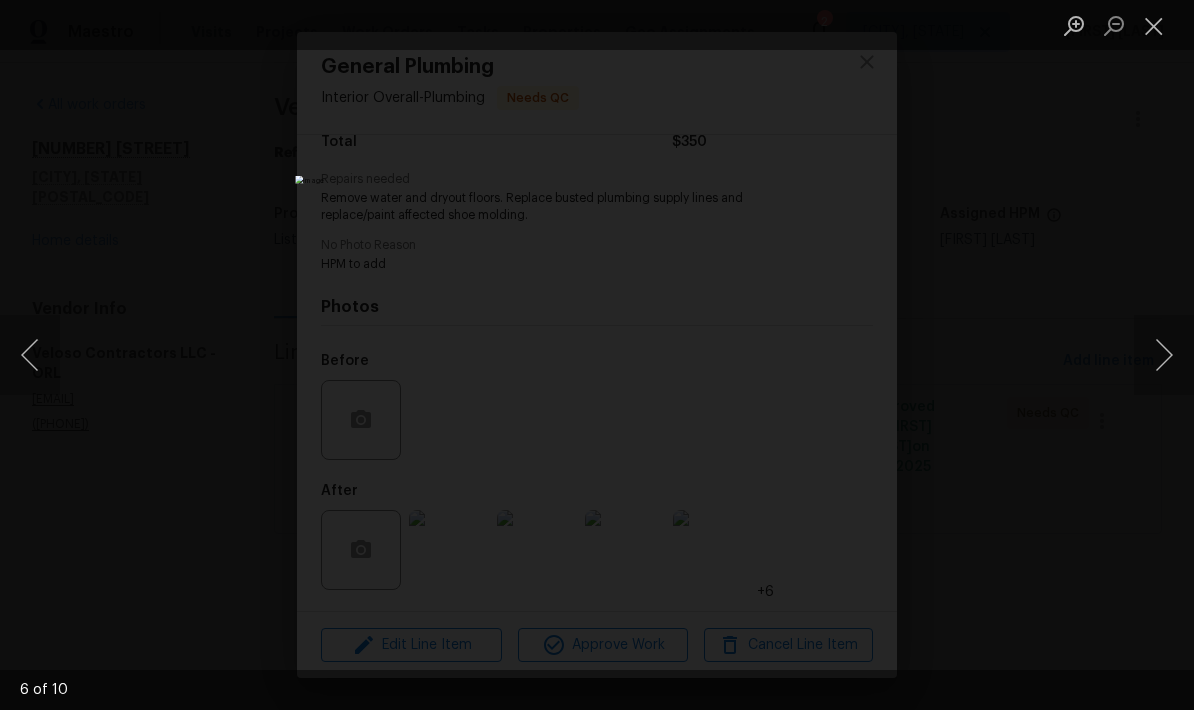 click at bounding box center [1164, 355] 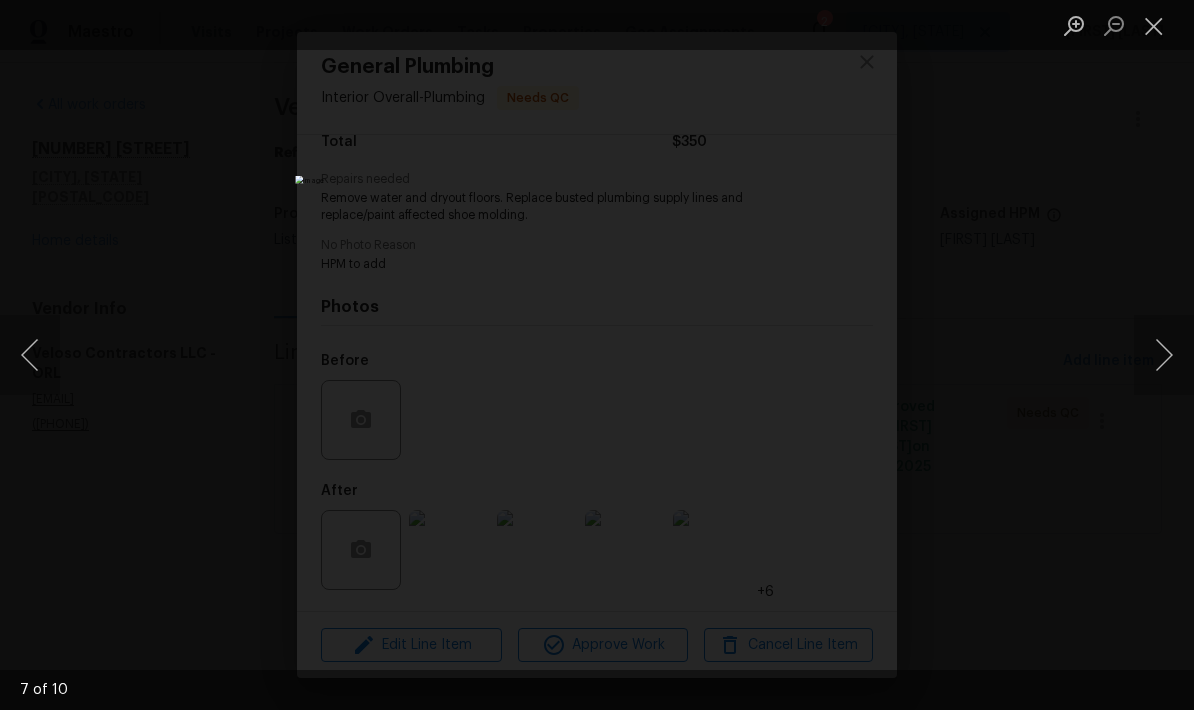 click at bounding box center (1164, 355) 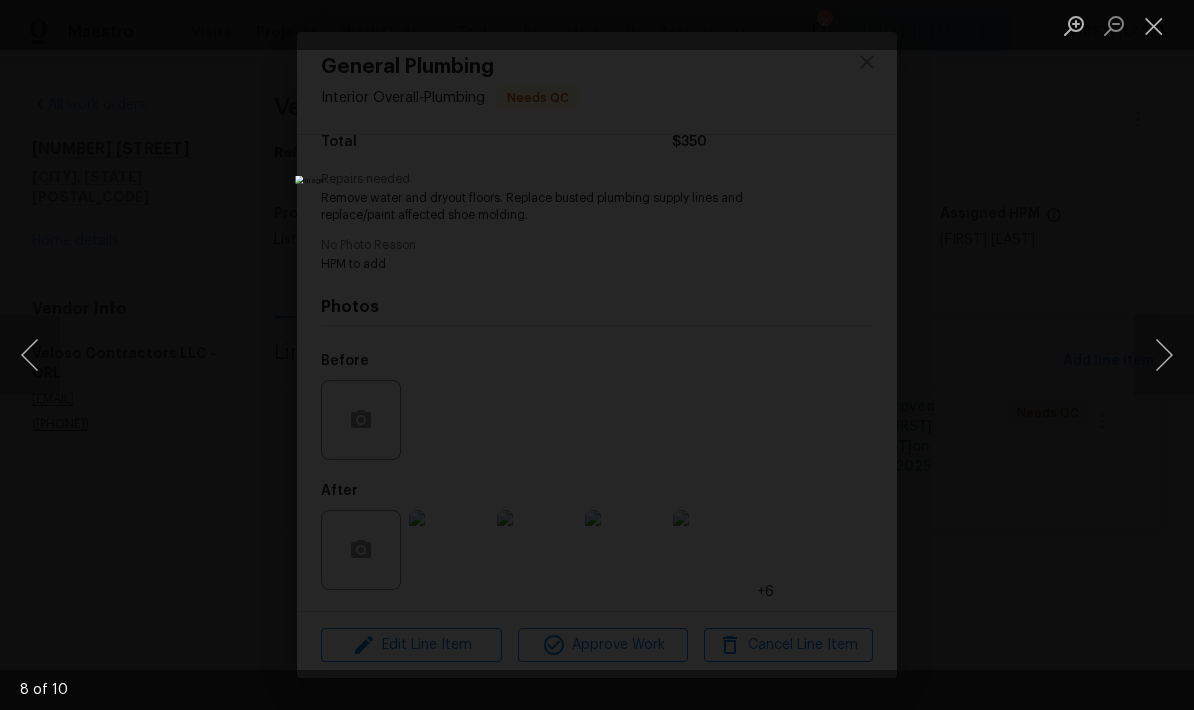 click at bounding box center (1164, 355) 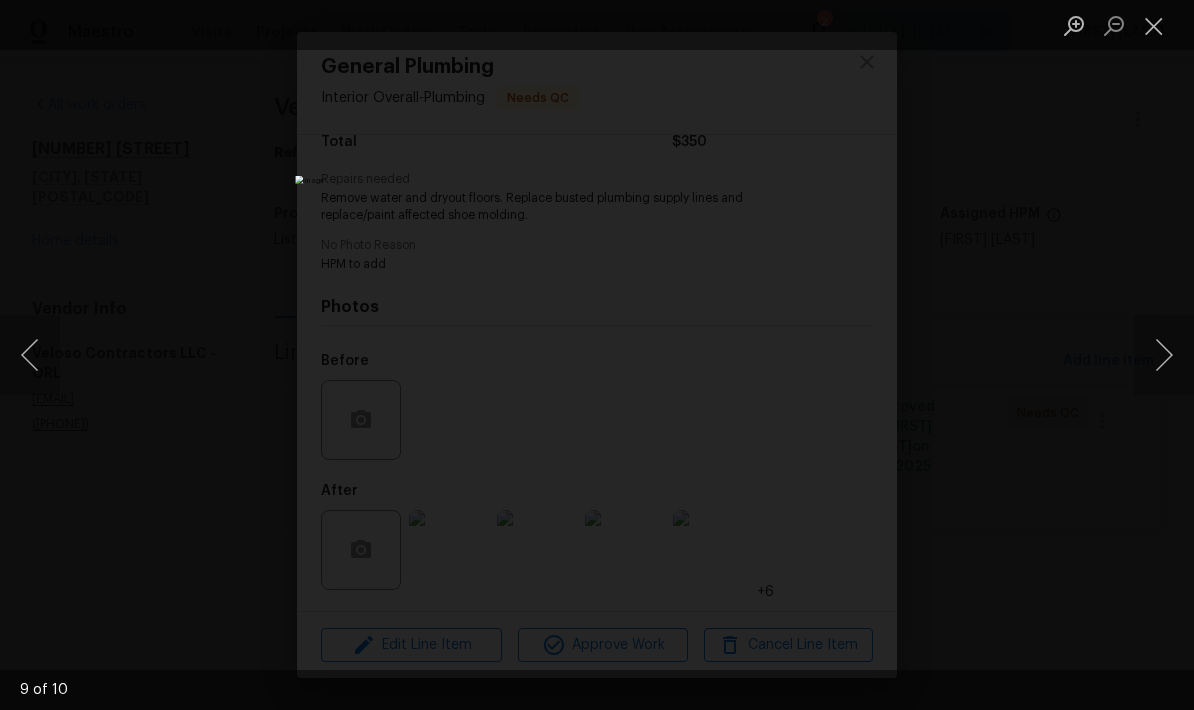 click at bounding box center (1164, 355) 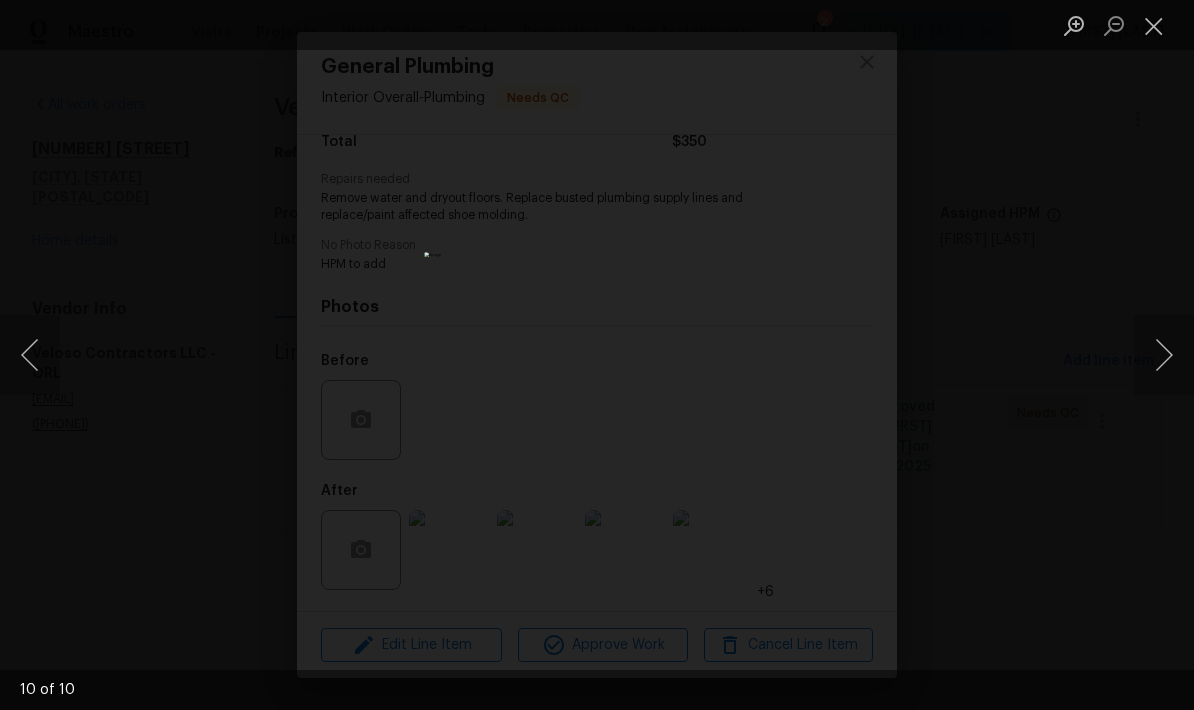 click at bounding box center [1164, 355] 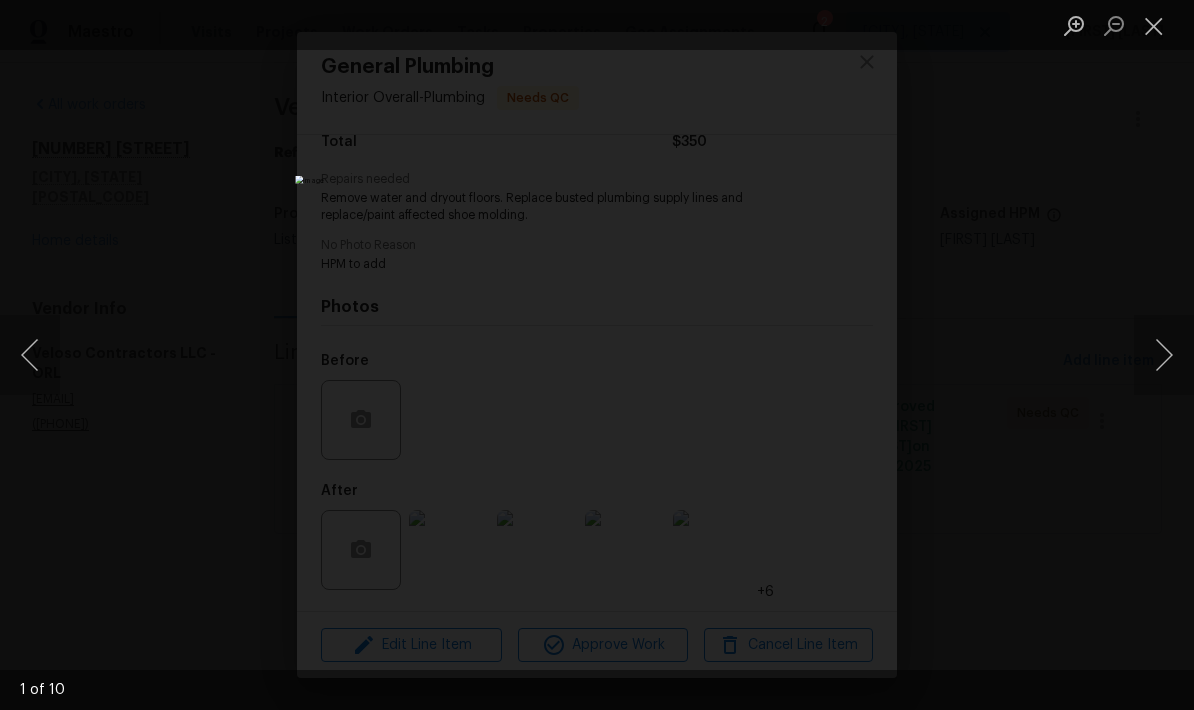 click at bounding box center [1164, 355] 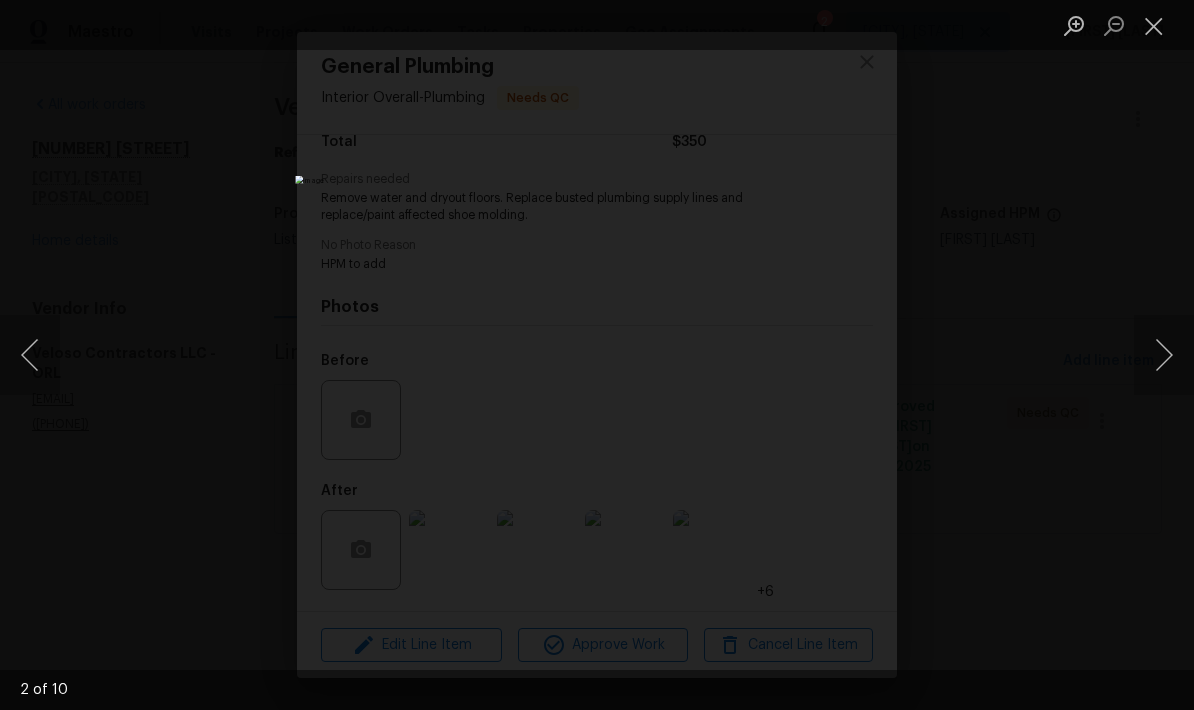 click at bounding box center [1164, 355] 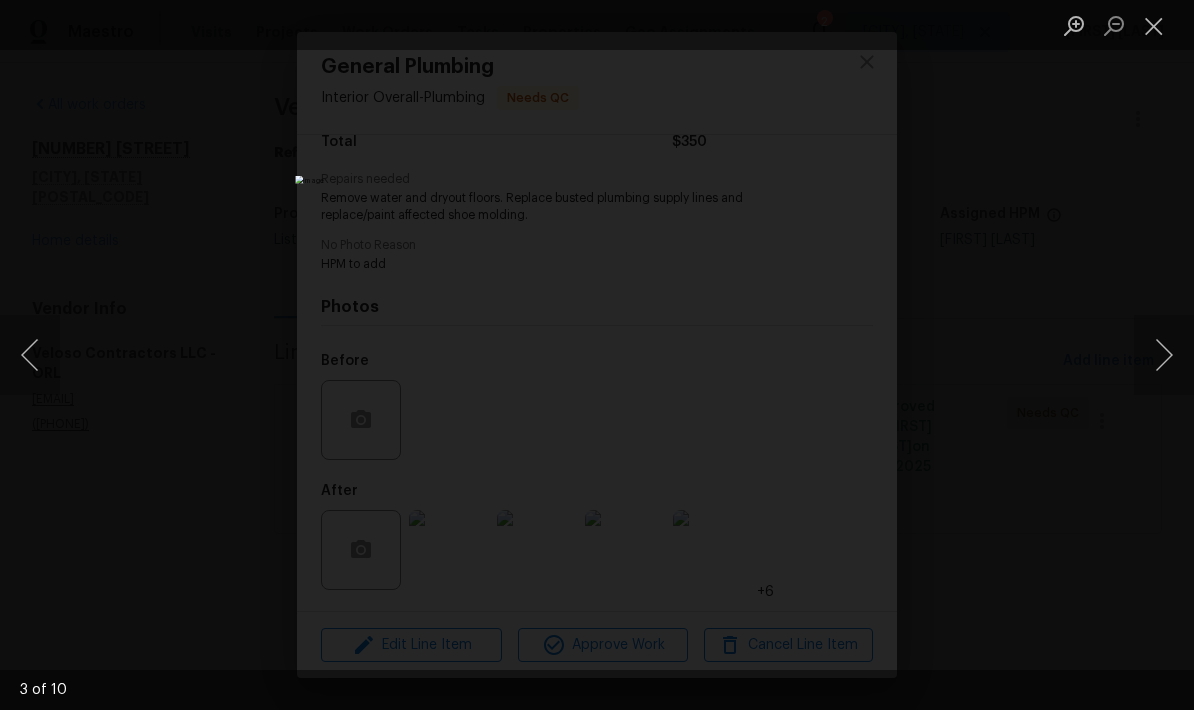 click at bounding box center (1164, 355) 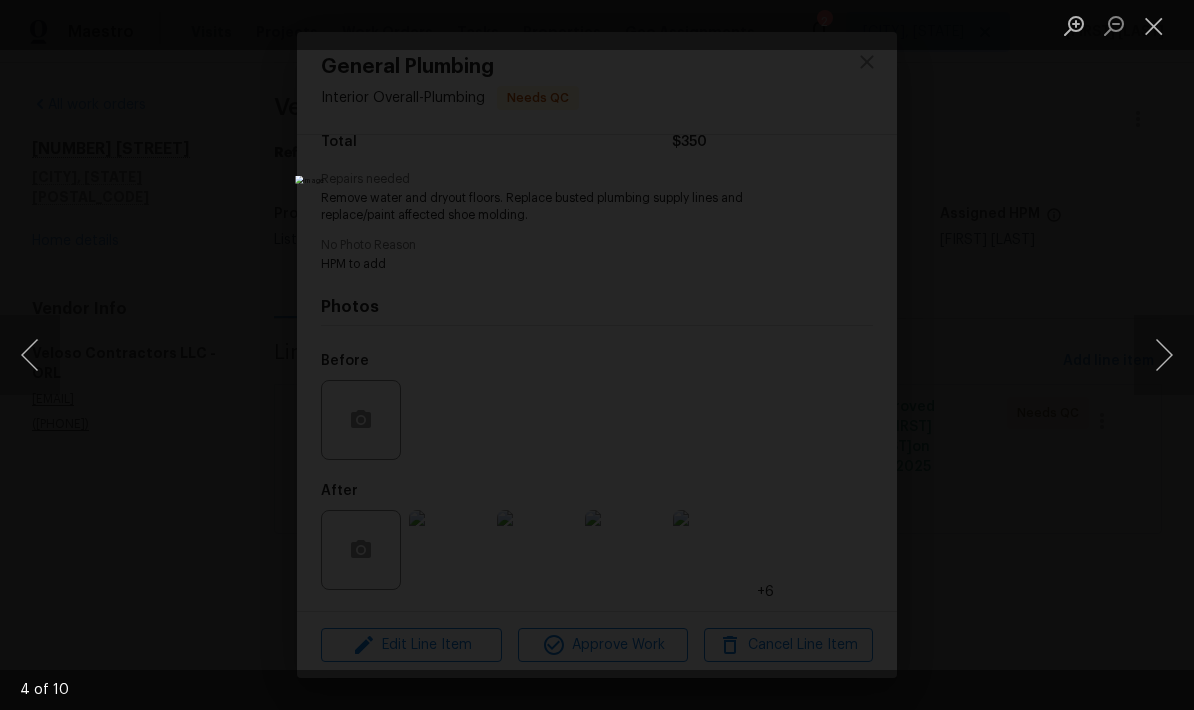 click at bounding box center (1164, 355) 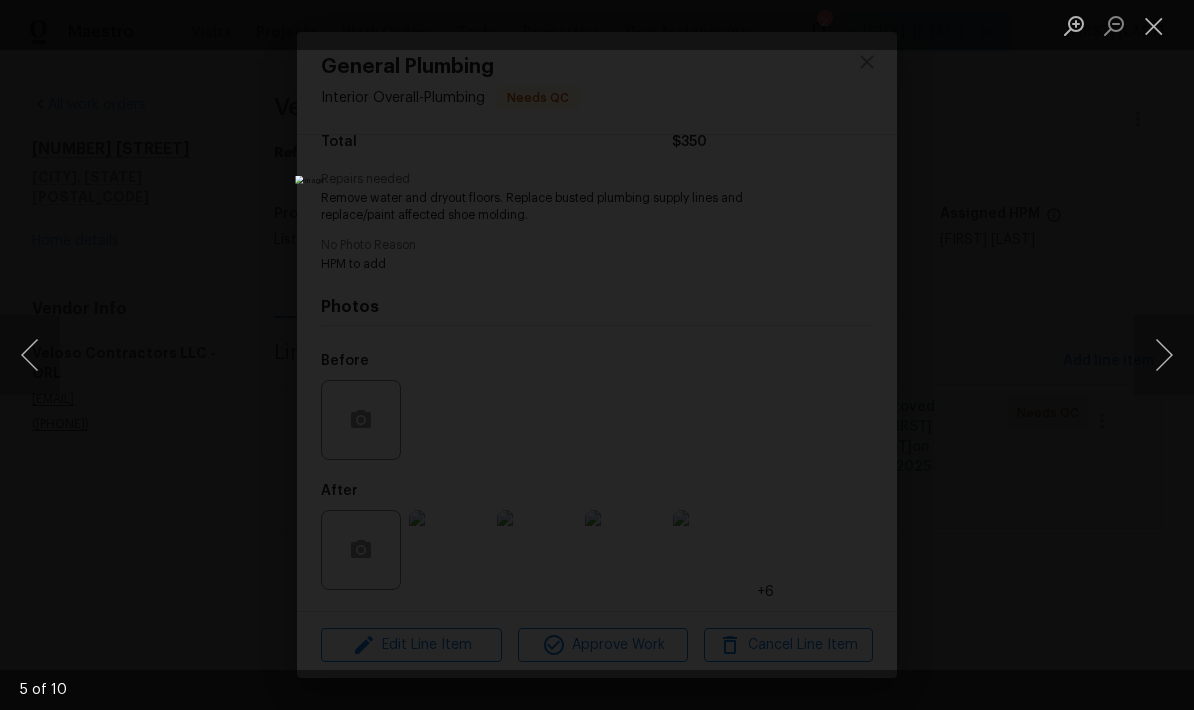 click at bounding box center [597, 355] 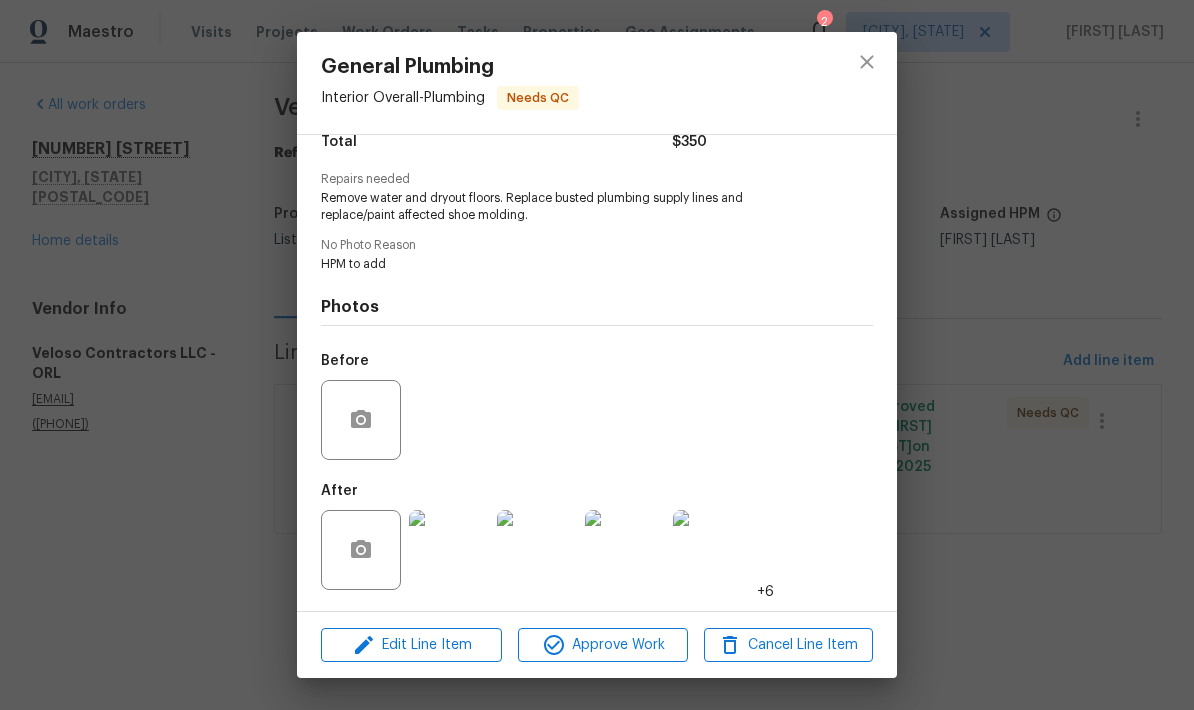 scroll, scrollTop: 182, scrollLeft: 0, axis: vertical 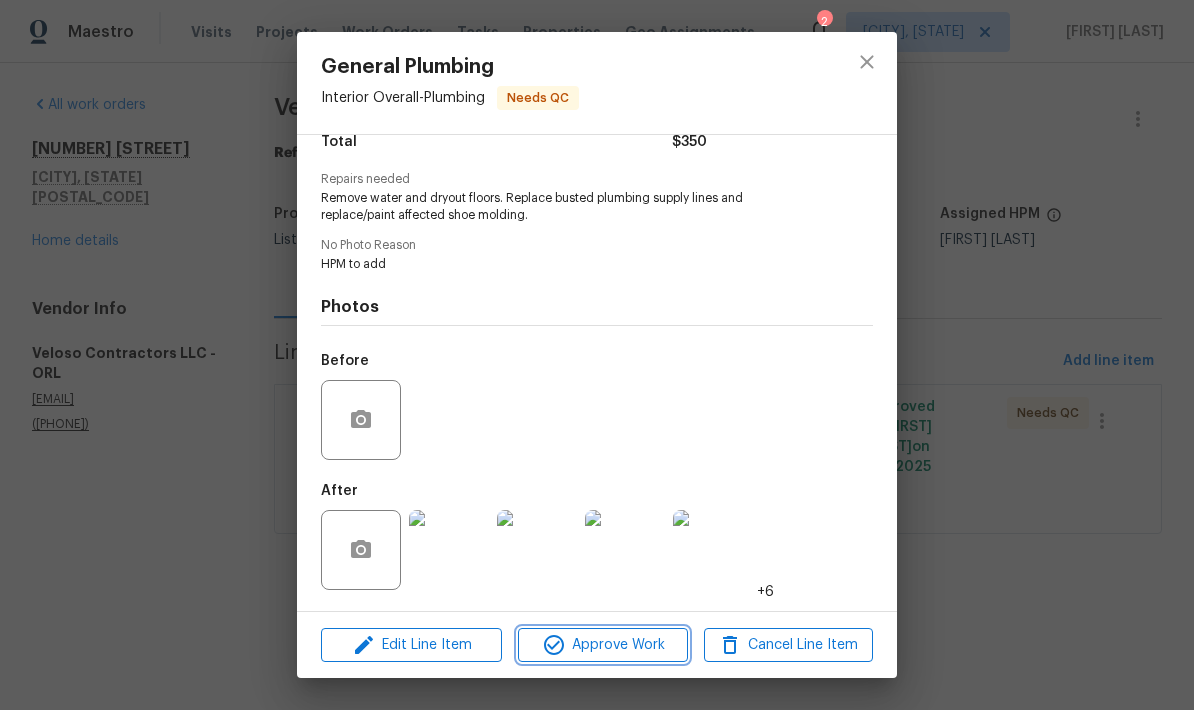 click on "Approve Work" at bounding box center [602, 645] 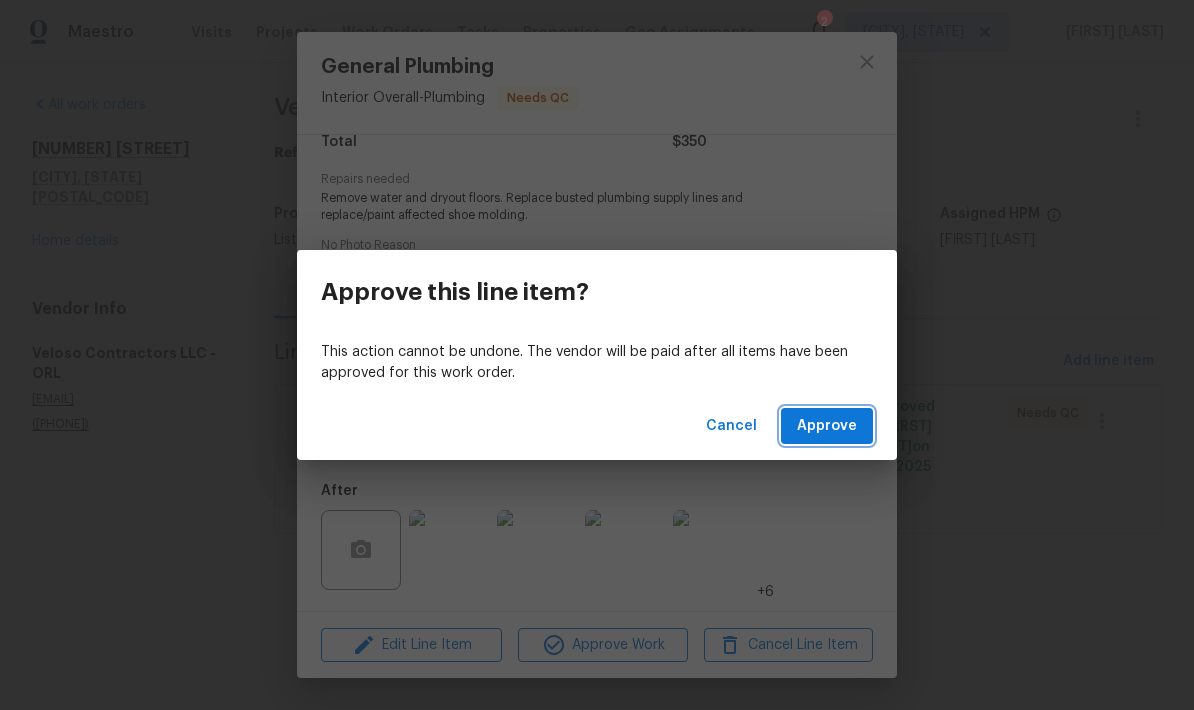 click on "Approve" at bounding box center (827, 426) 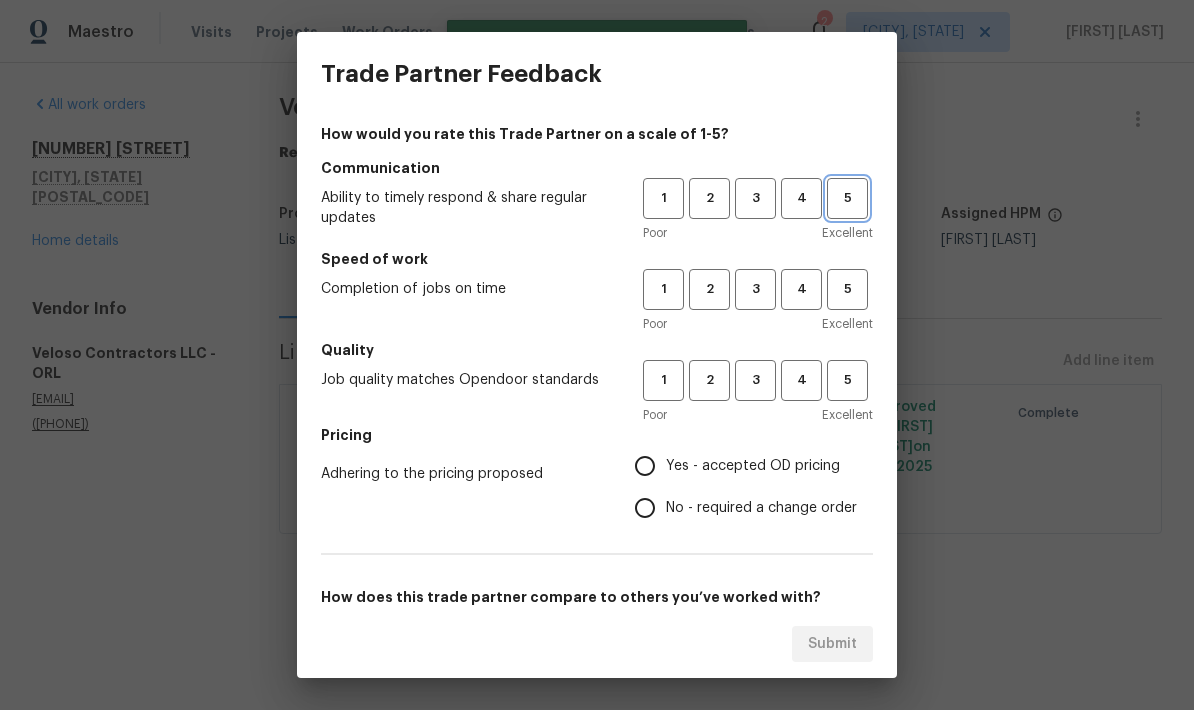 click on "5" at bounding box center [847, 198] 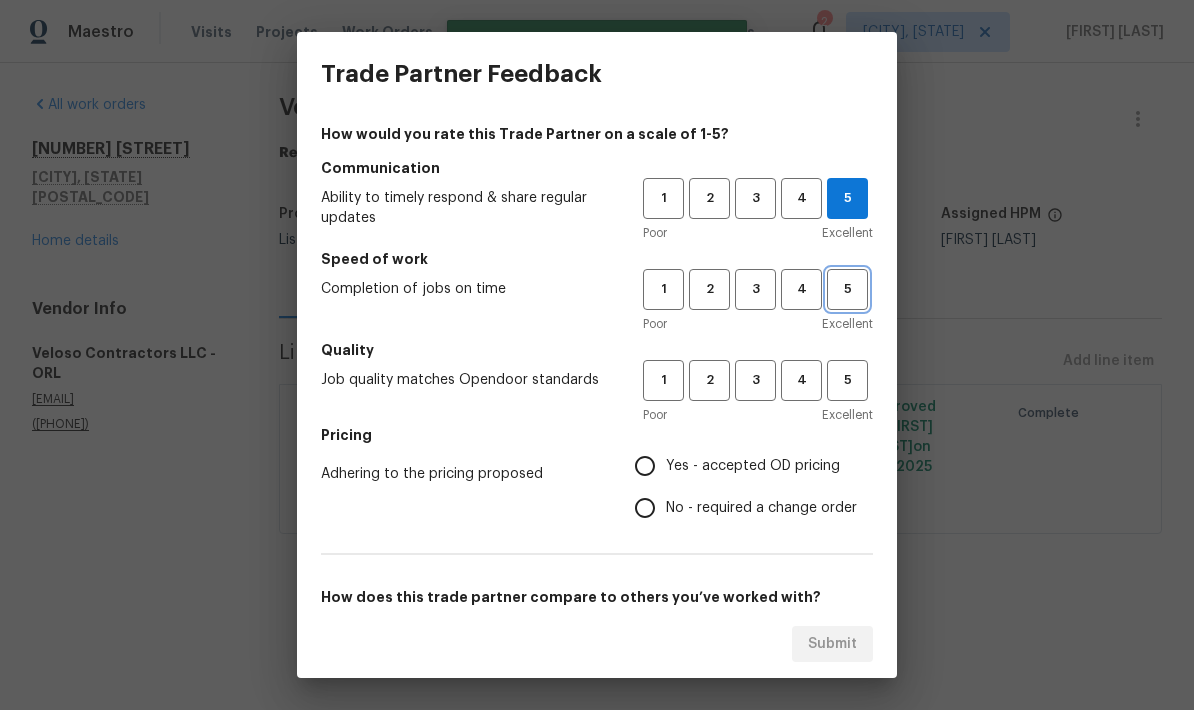 click on "5" at bounding box center (847, 289) 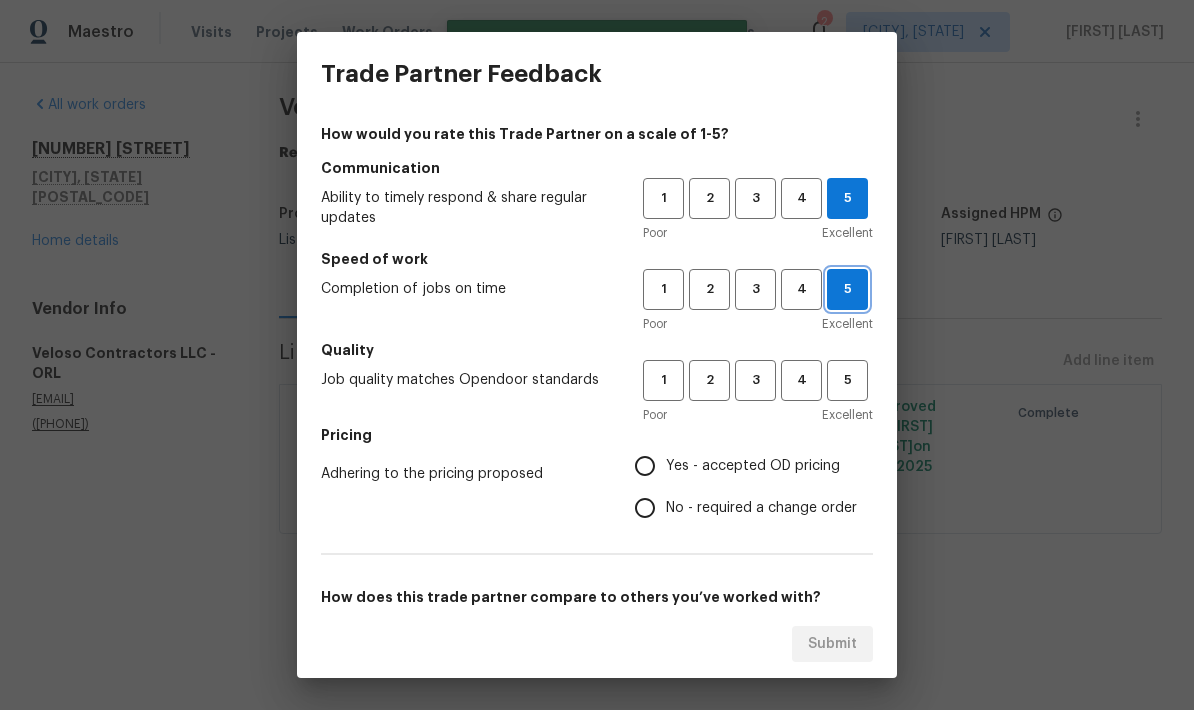 scroll, scrollTop: 0, scrollLeft: 0, axis: both 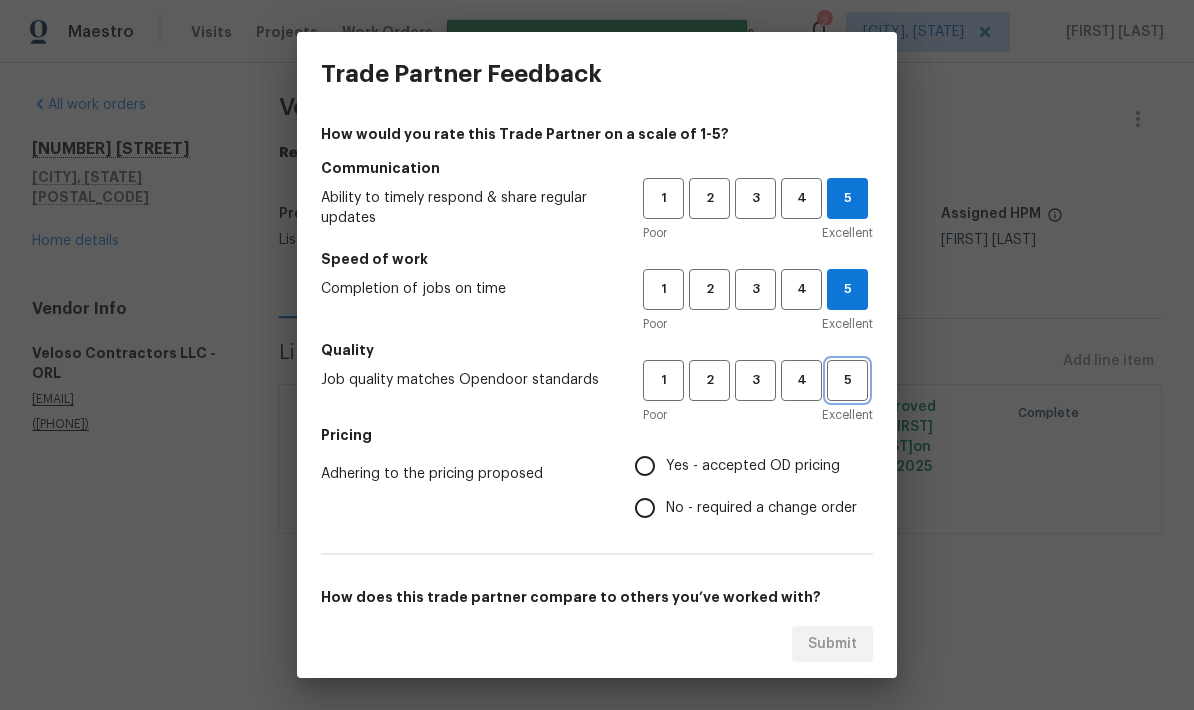 click on "5" at bounding box center [847, 380] 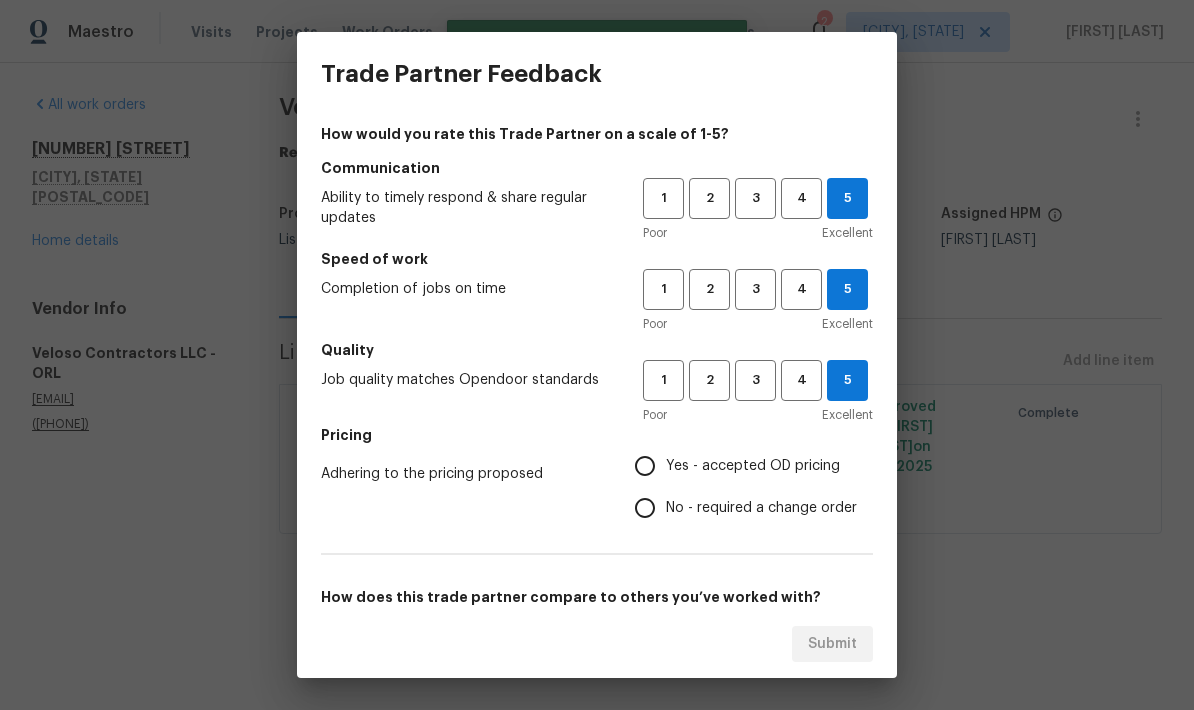 click on "Yes - accepted OD pricing" at bounding box center (645, 466) 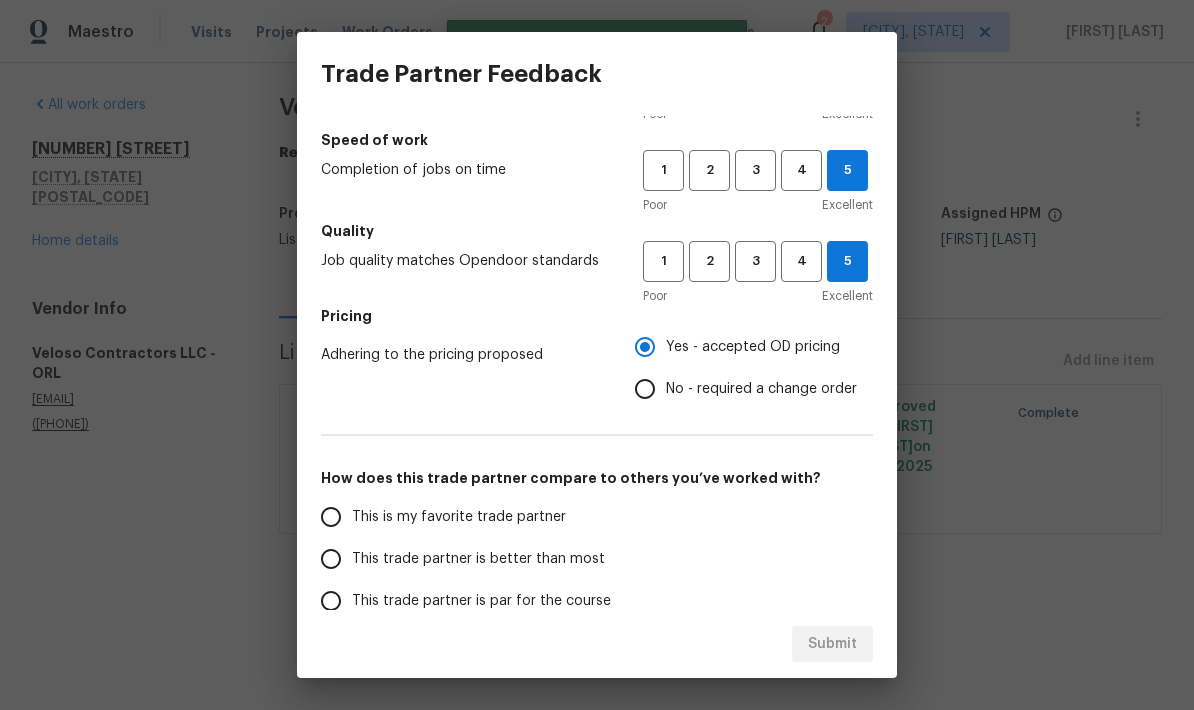 scroll, scrollTop: 118, scrollLeft: 0, axis: vertical 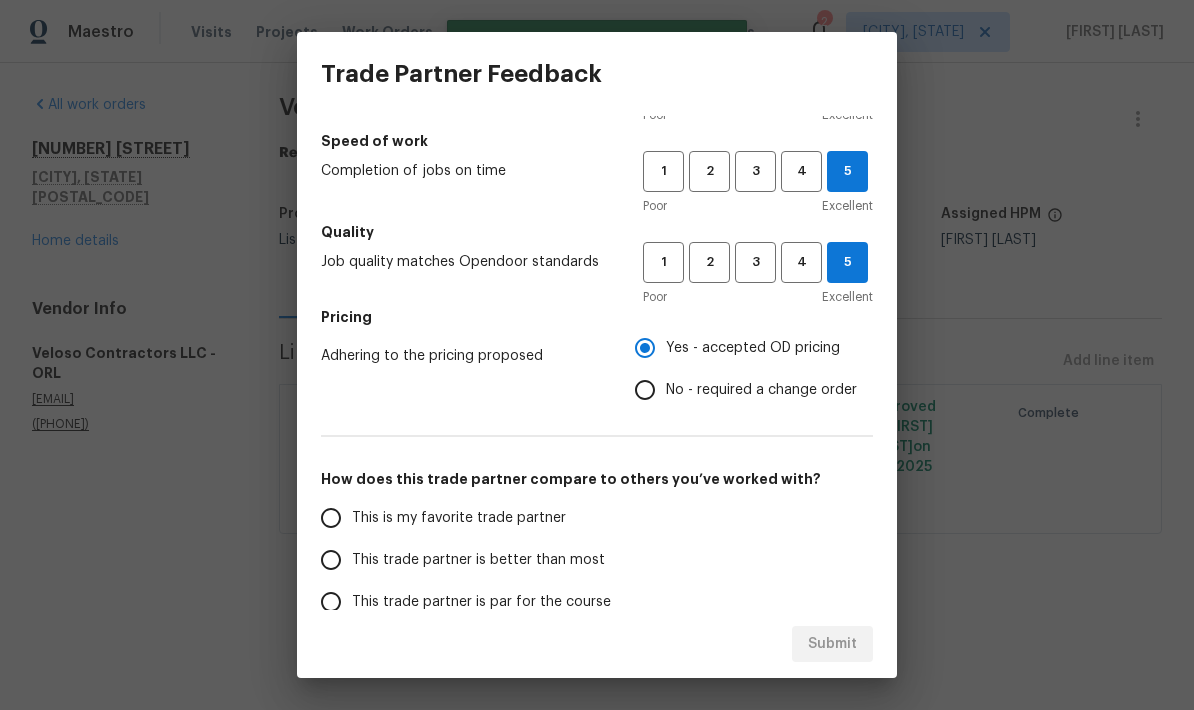 click on "This is my favorite trade partner" at bounding box center (459, 518) 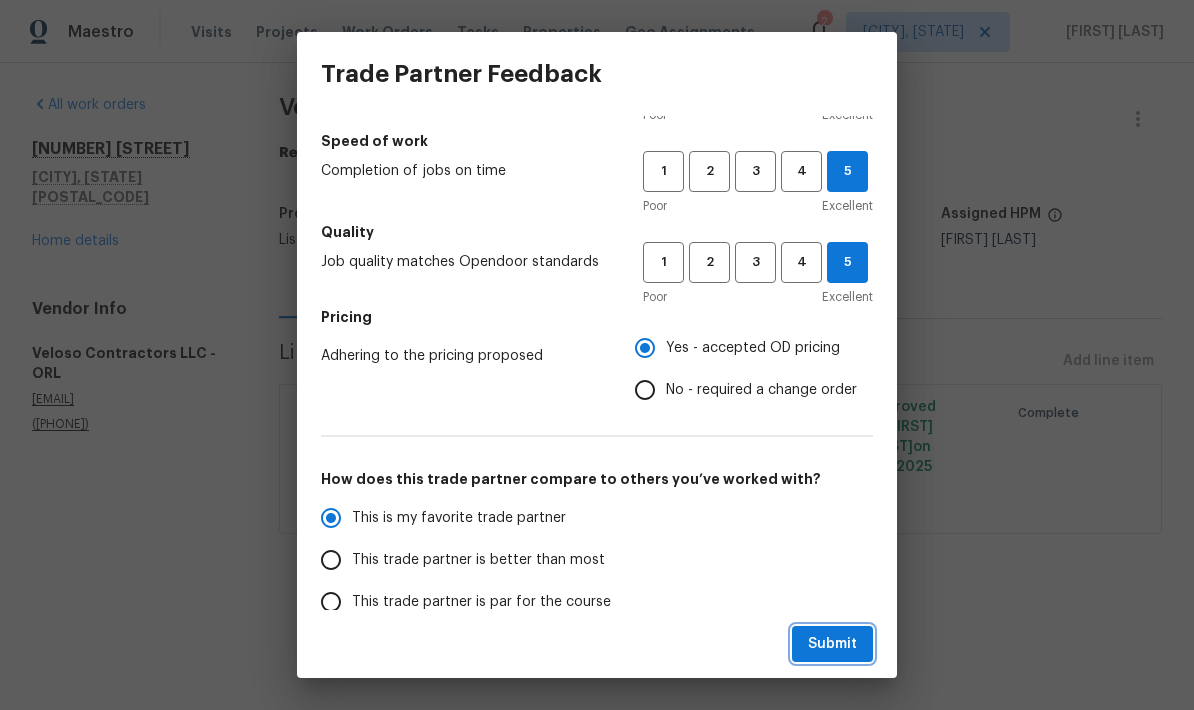 click on "Submit" at bounding box center (832, 644) 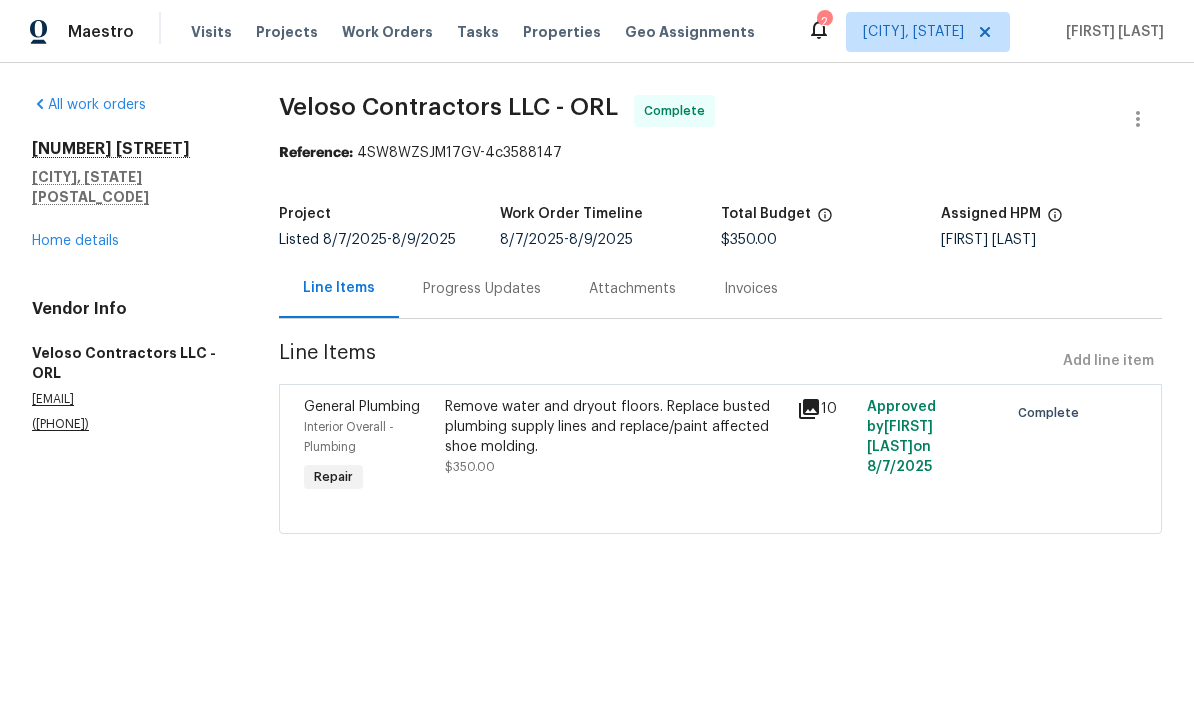 radio on "false" 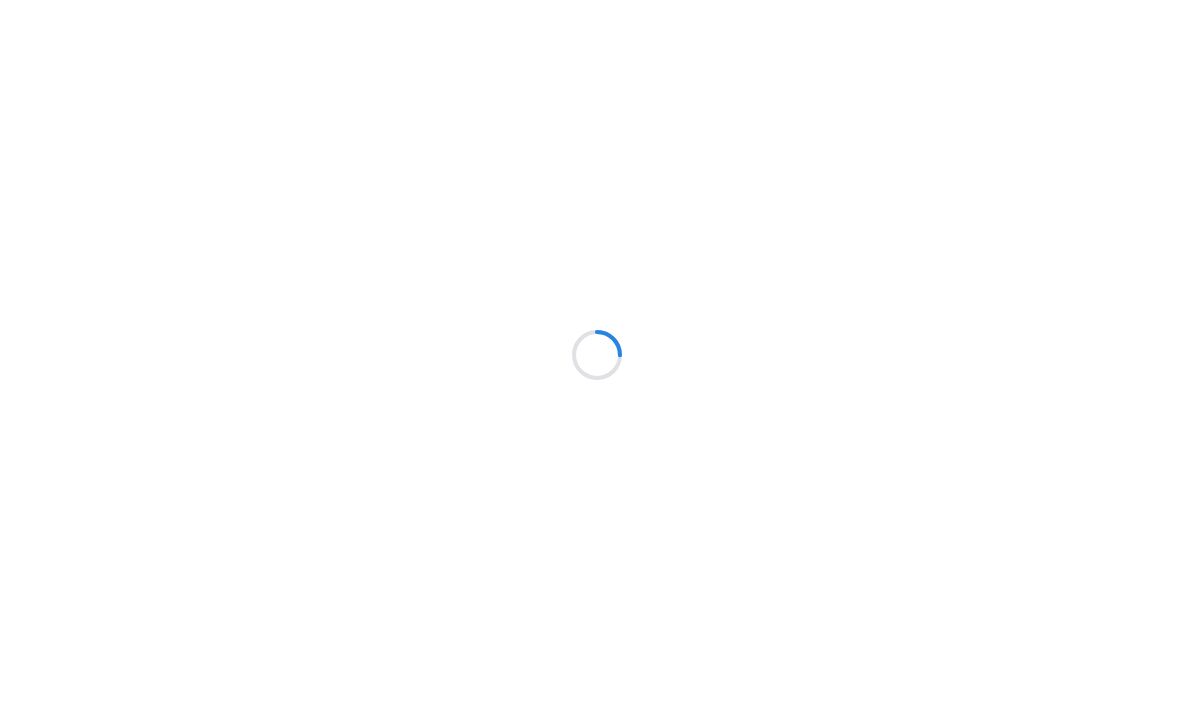 scroll, scrollTop: 0, scrollLeft: 0, axis: both 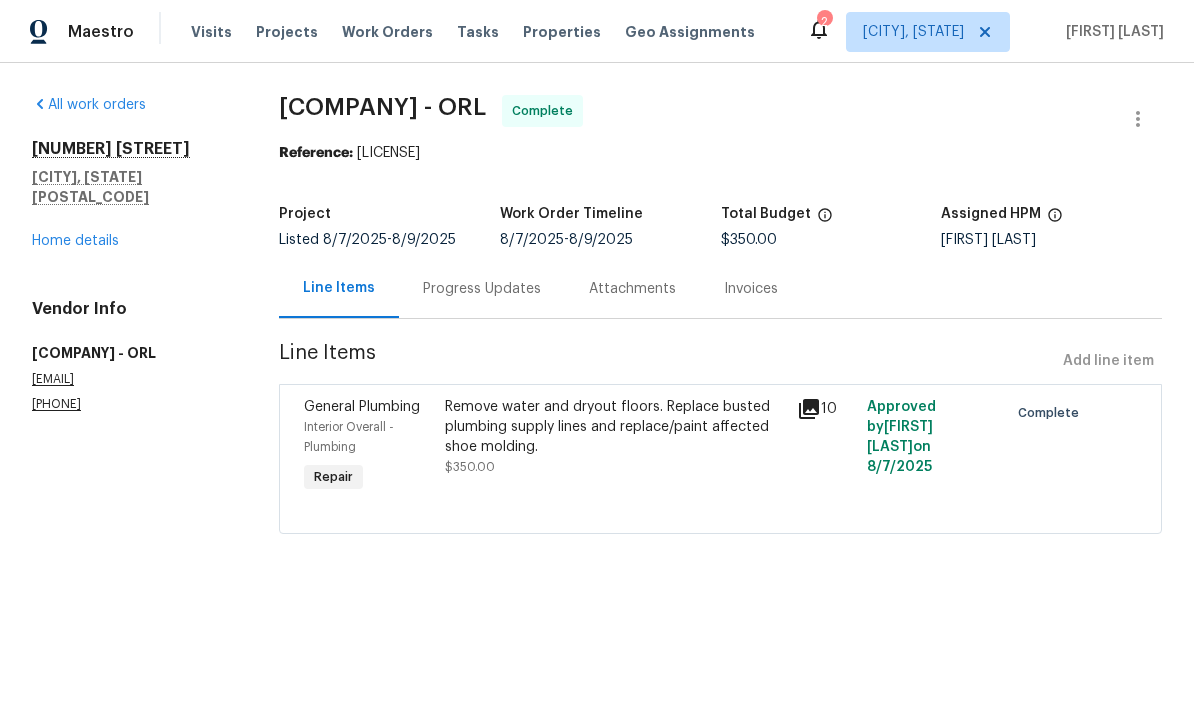 click on "[NUMBER] [STREET] [CITY], [STATE] [POSTAL_CODE] [WORD]" at bounding box center [131, 195] 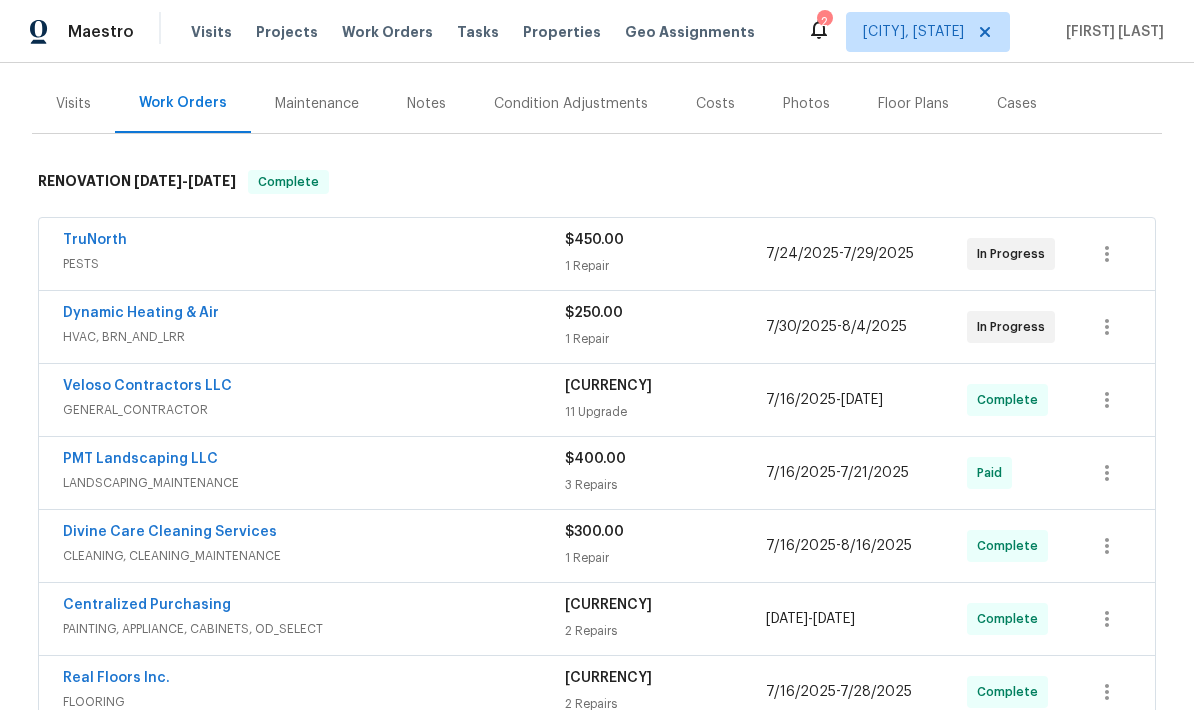 scroll, scrollTop: 204, scrollLeft: 0, axis: vertical 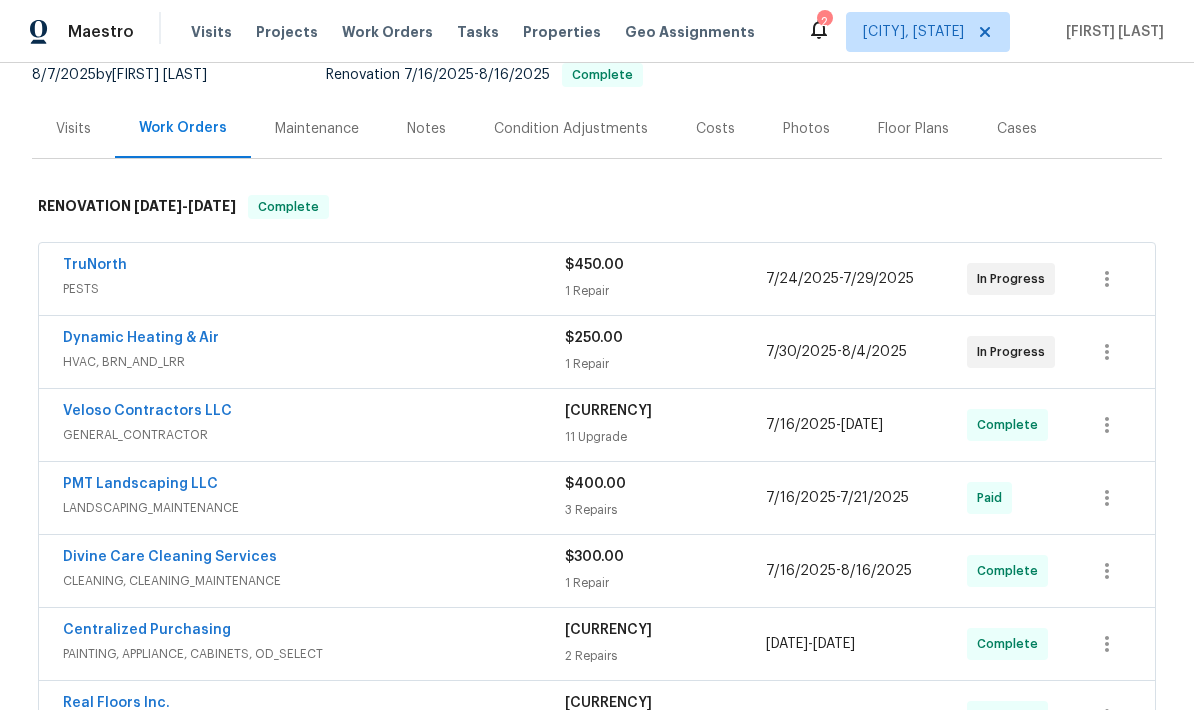 click on "TruNorth" at bounding box center [95, 265] 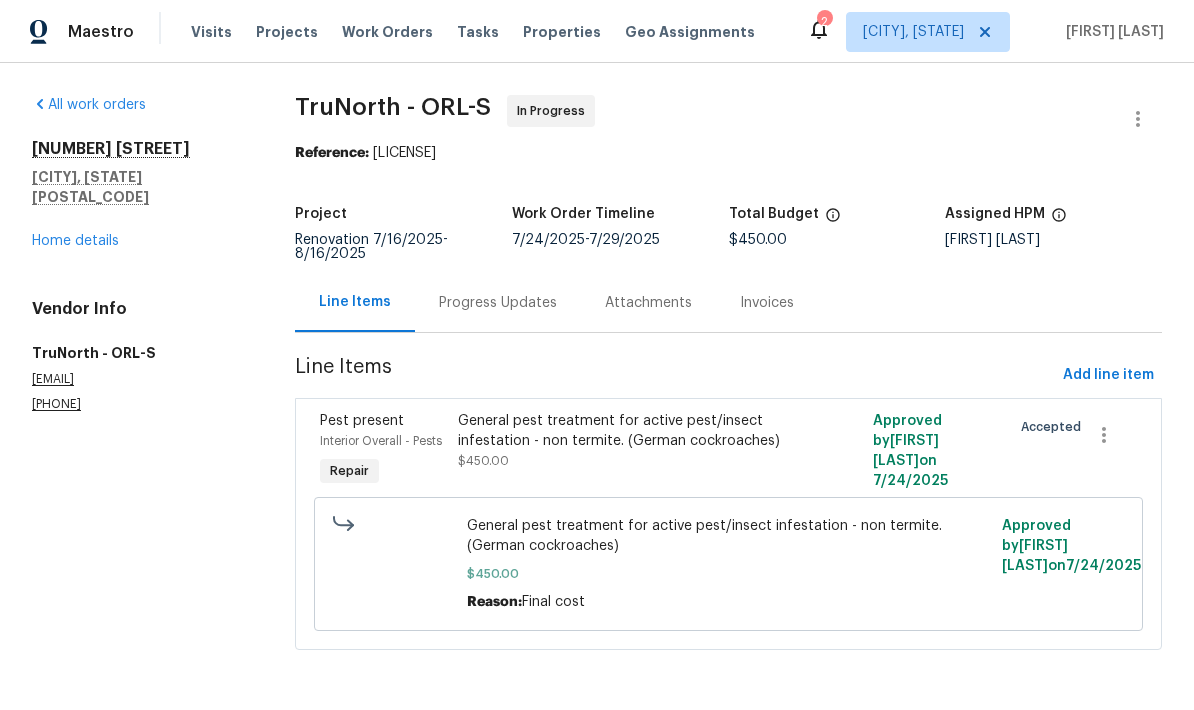 click on "Progress Updates" at bounding box center (498, 303) 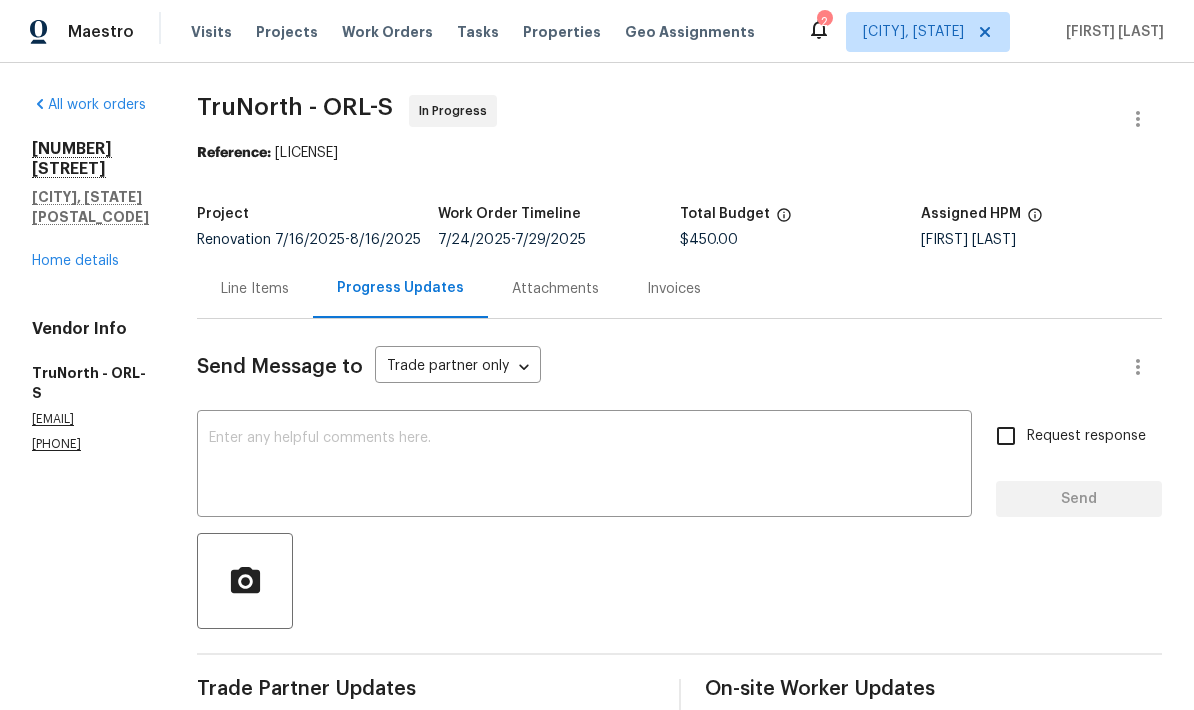 scroll, scrollTop: 0, scrollLeft: 0, axis: both 